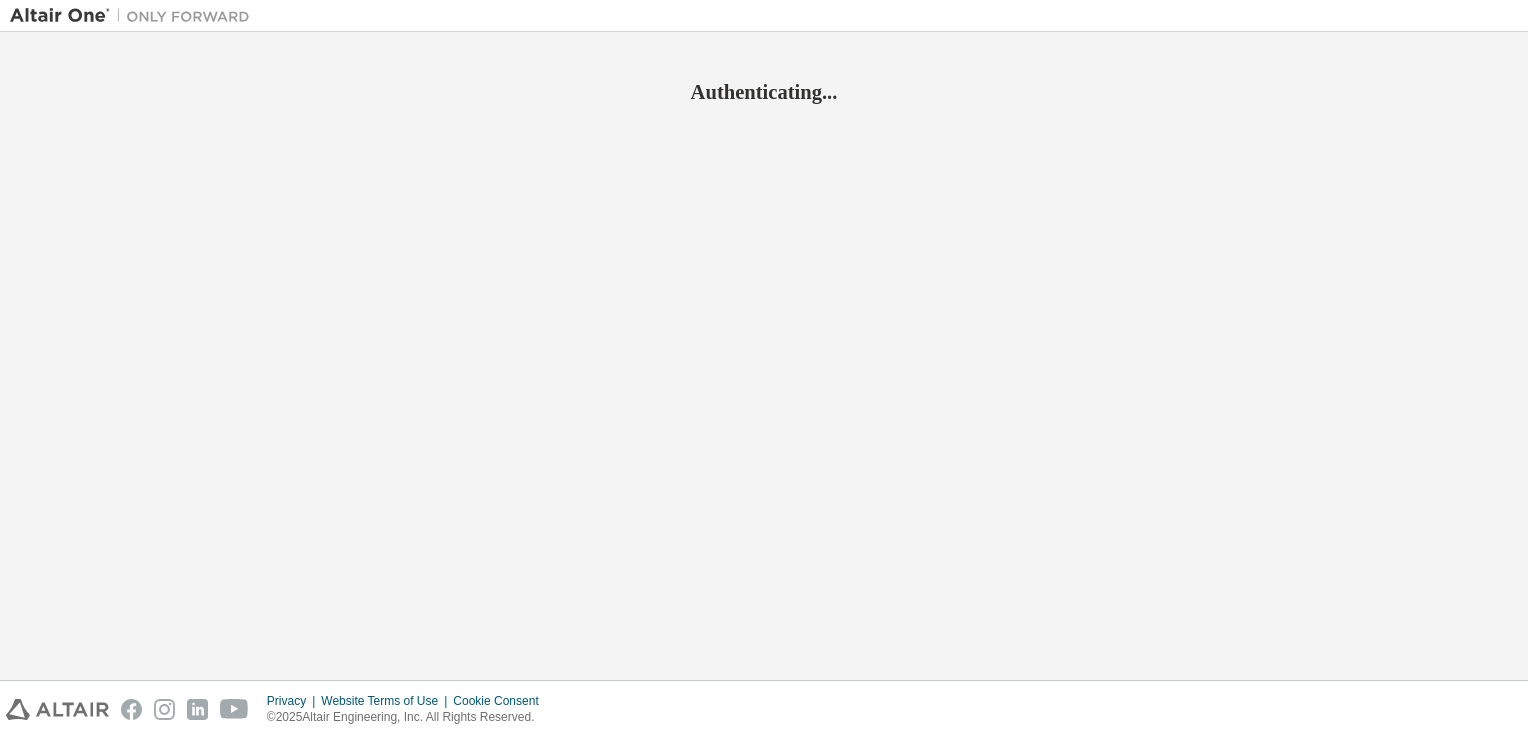 scroll, scrollTop: 0, scrollLeft: 0, axis: both 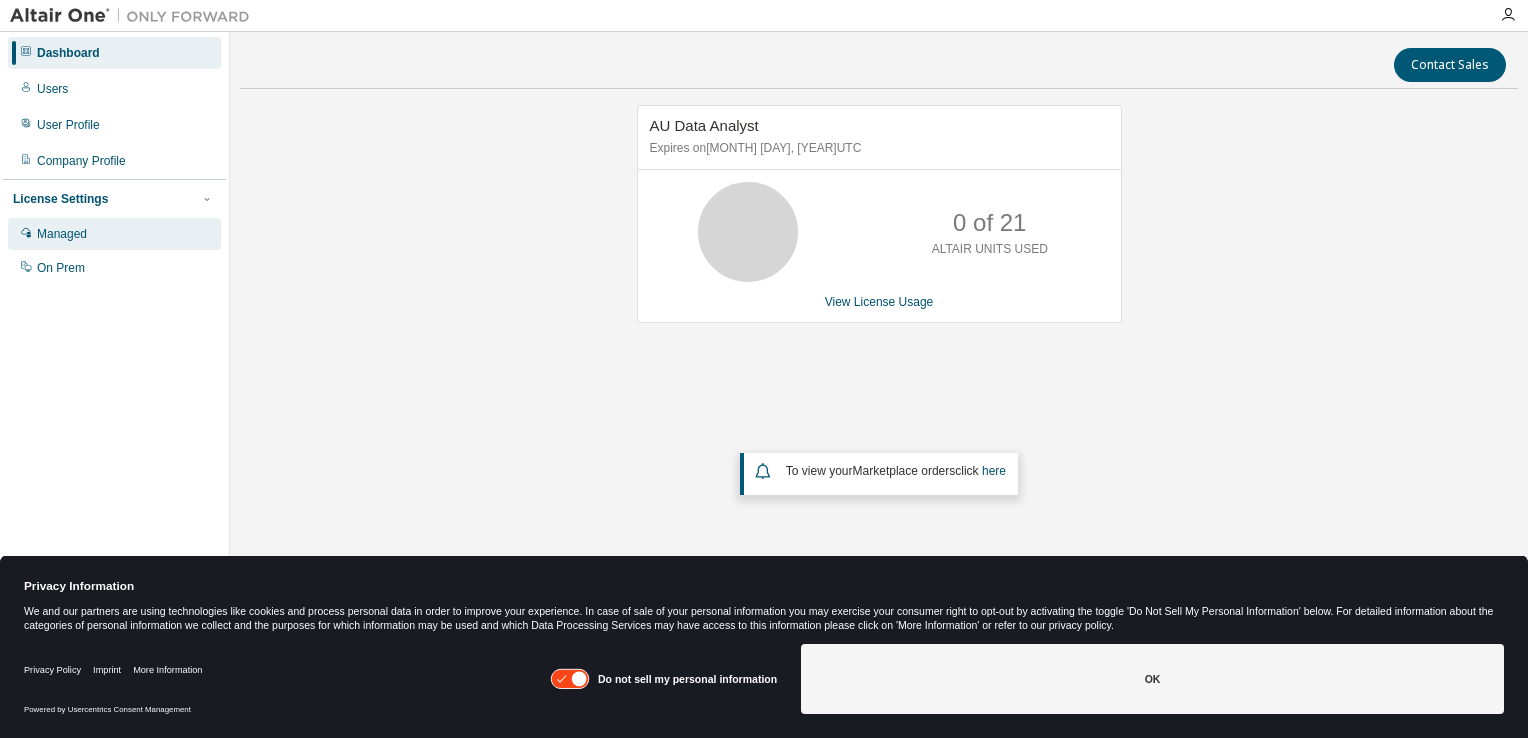 click on "Managed" at bounding box center (62, 234) 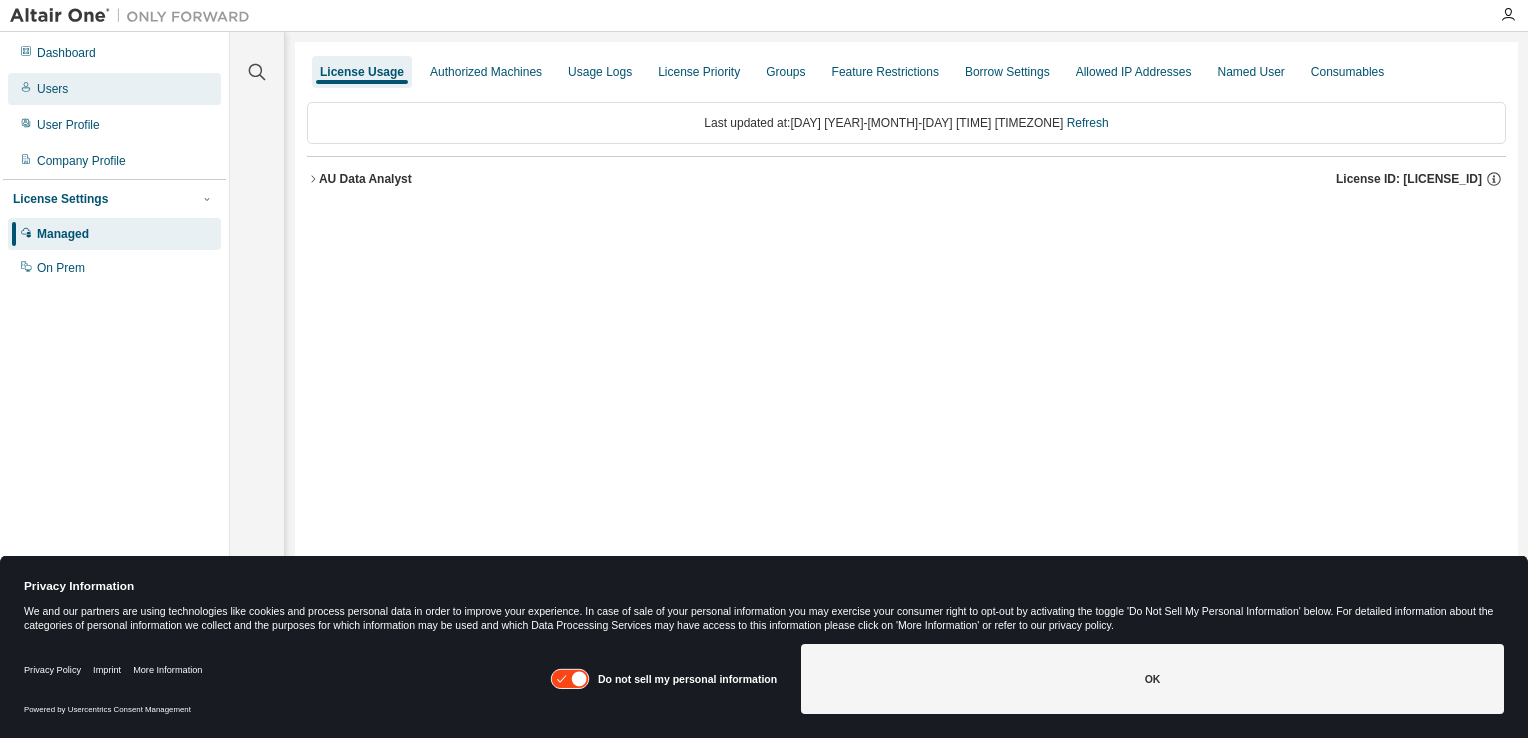 click on "Users" at bounding box center [52, 89] 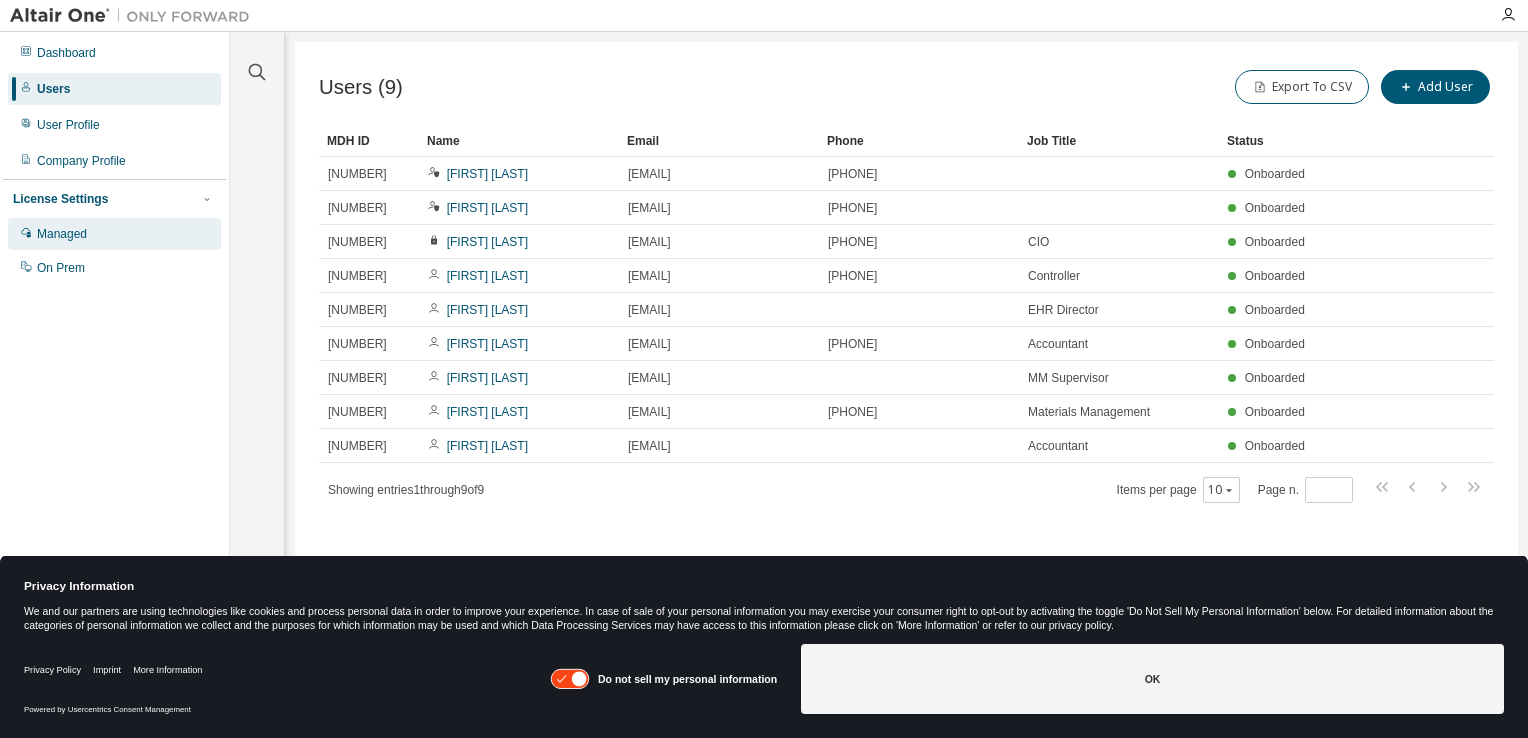 click on "Managed" at bounding box center (114, 234) 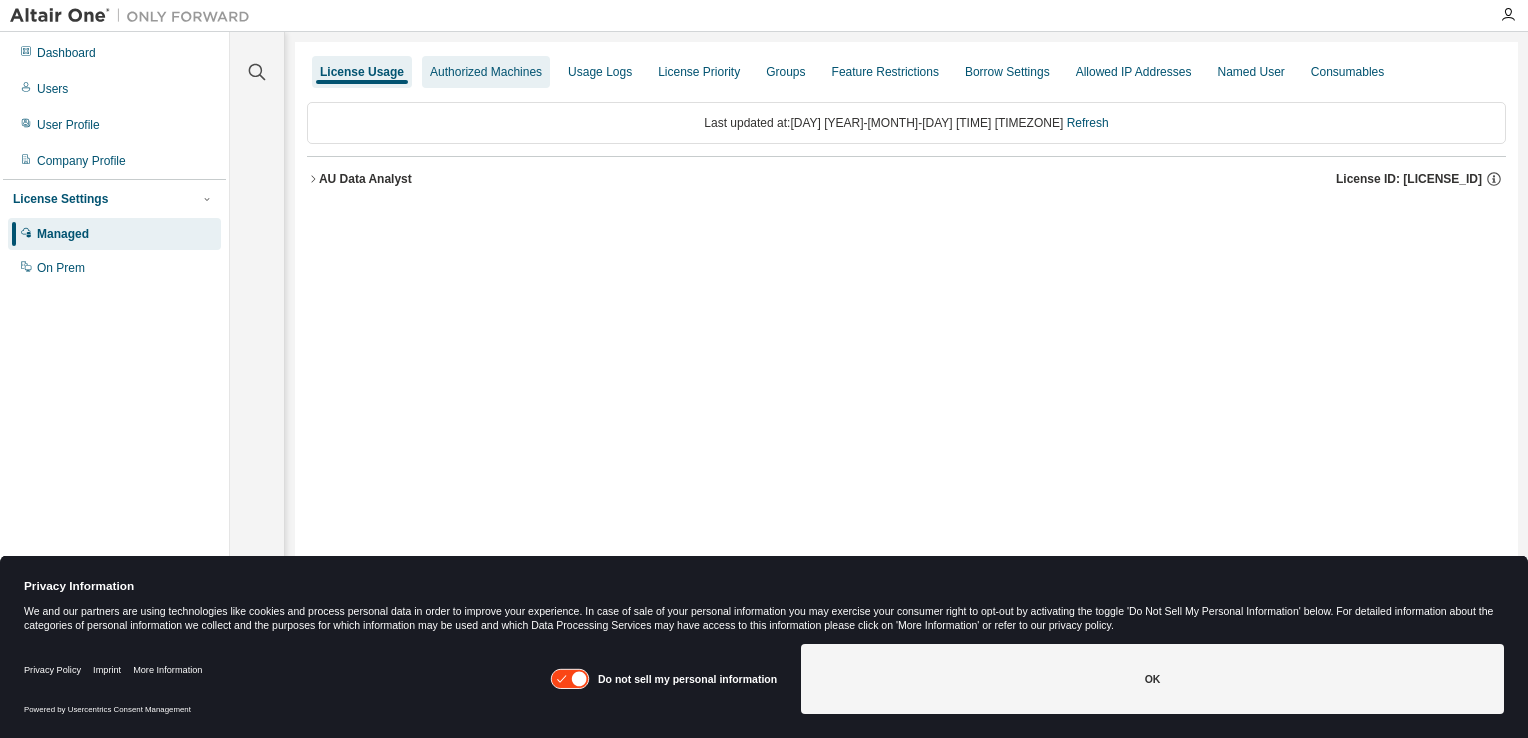click on "Authorized Machines" at bounding box center (486, 72) 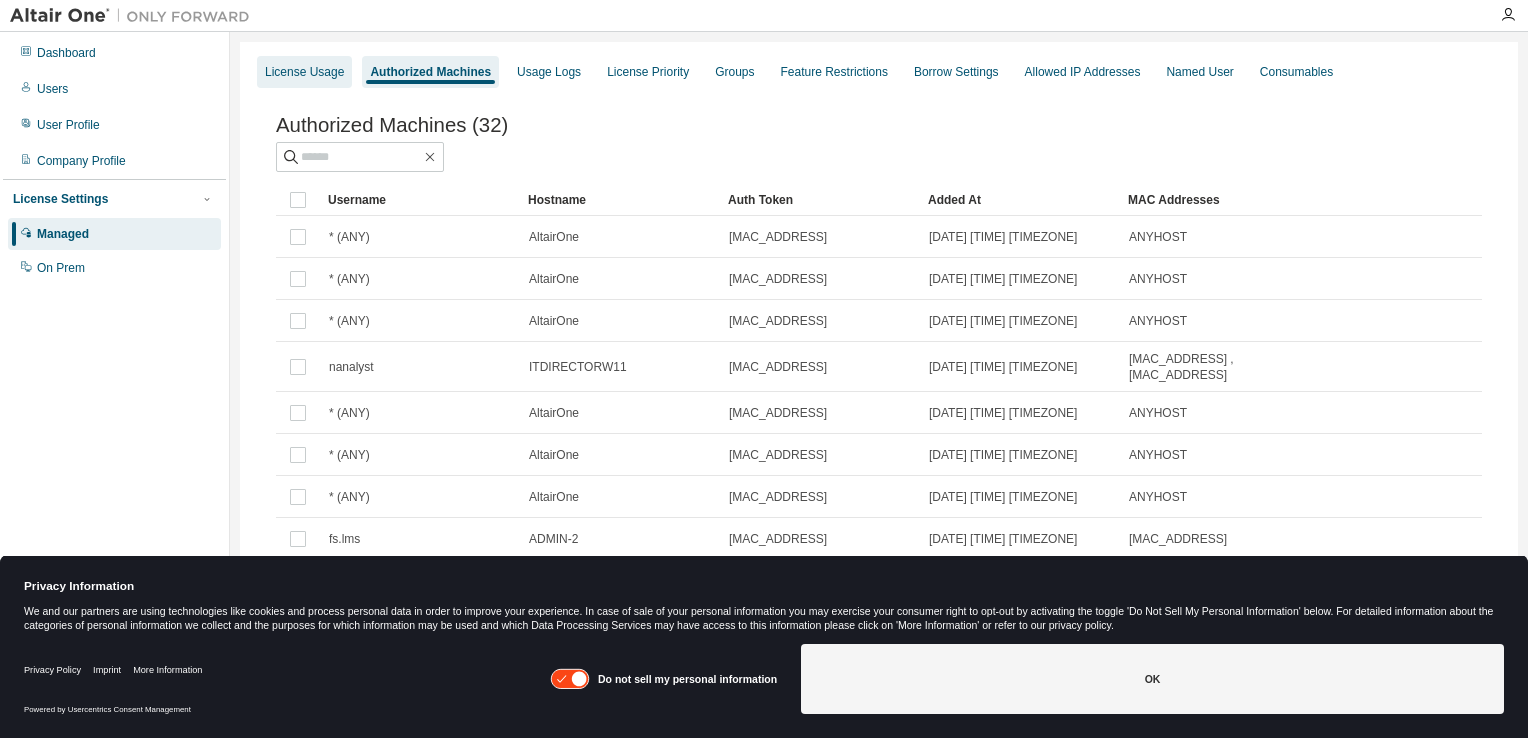 click on "License Usage" at bounding box center (304, 72) 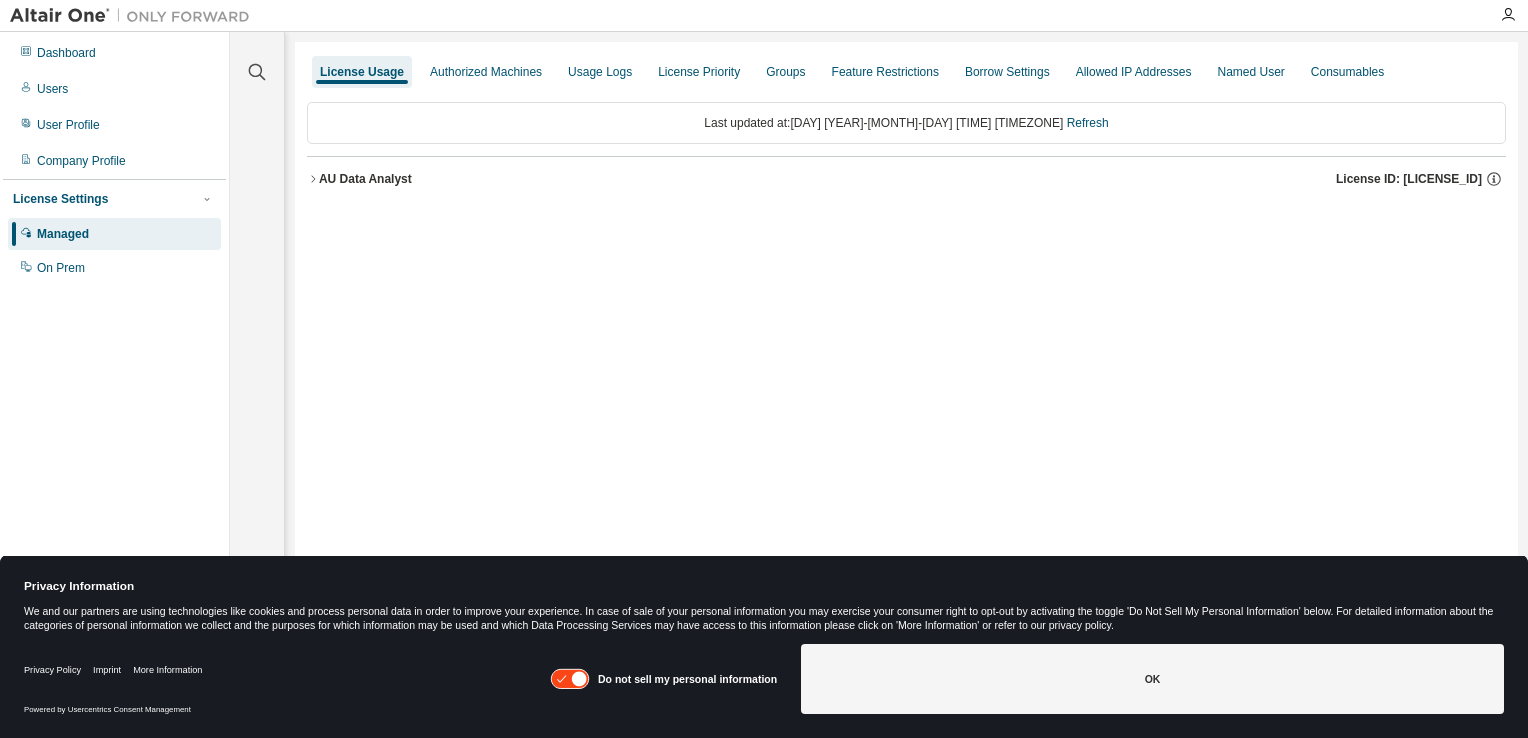 click on "AU Data Analyst" at bounding box center (365, 179) 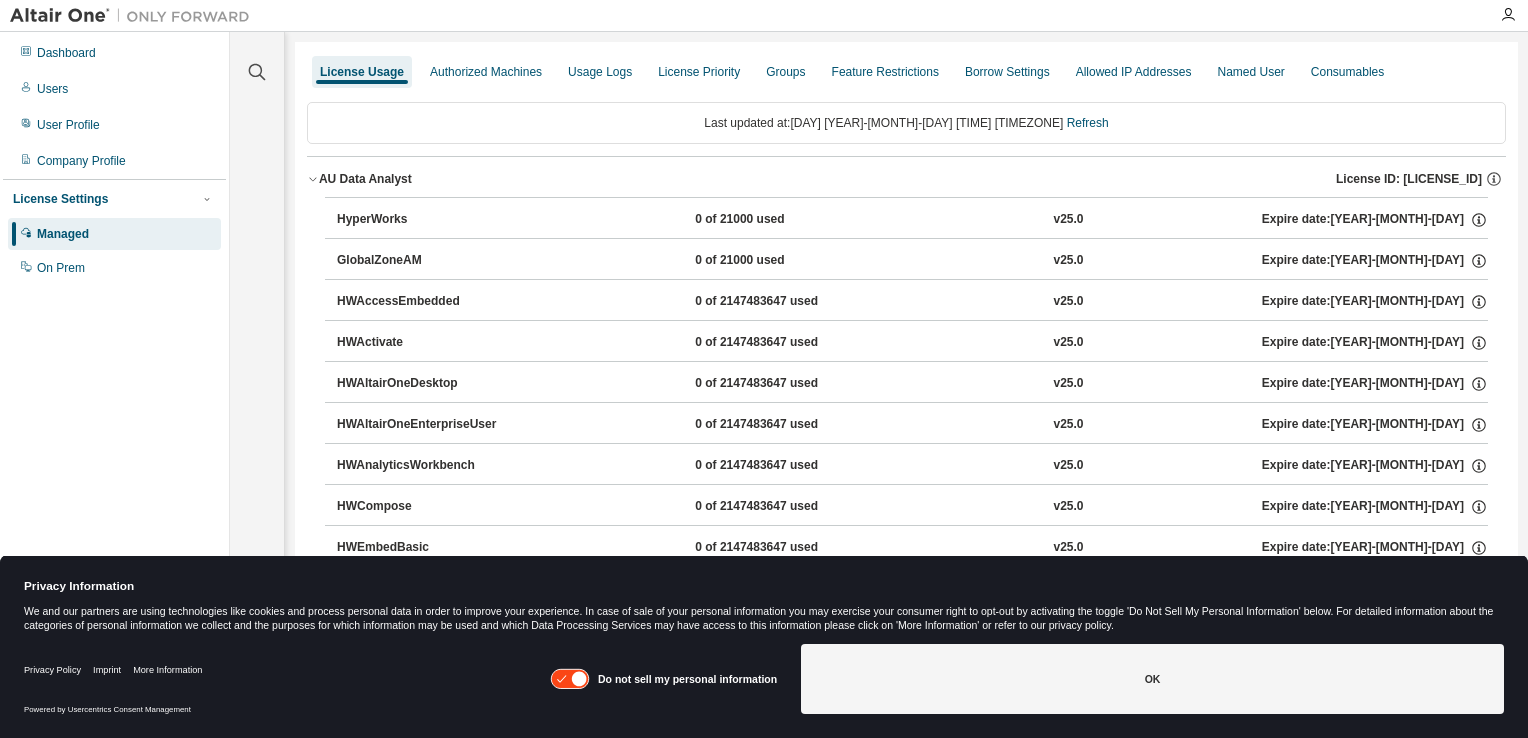 click on "AU Data Analyst" at bounding box center (365, 179) 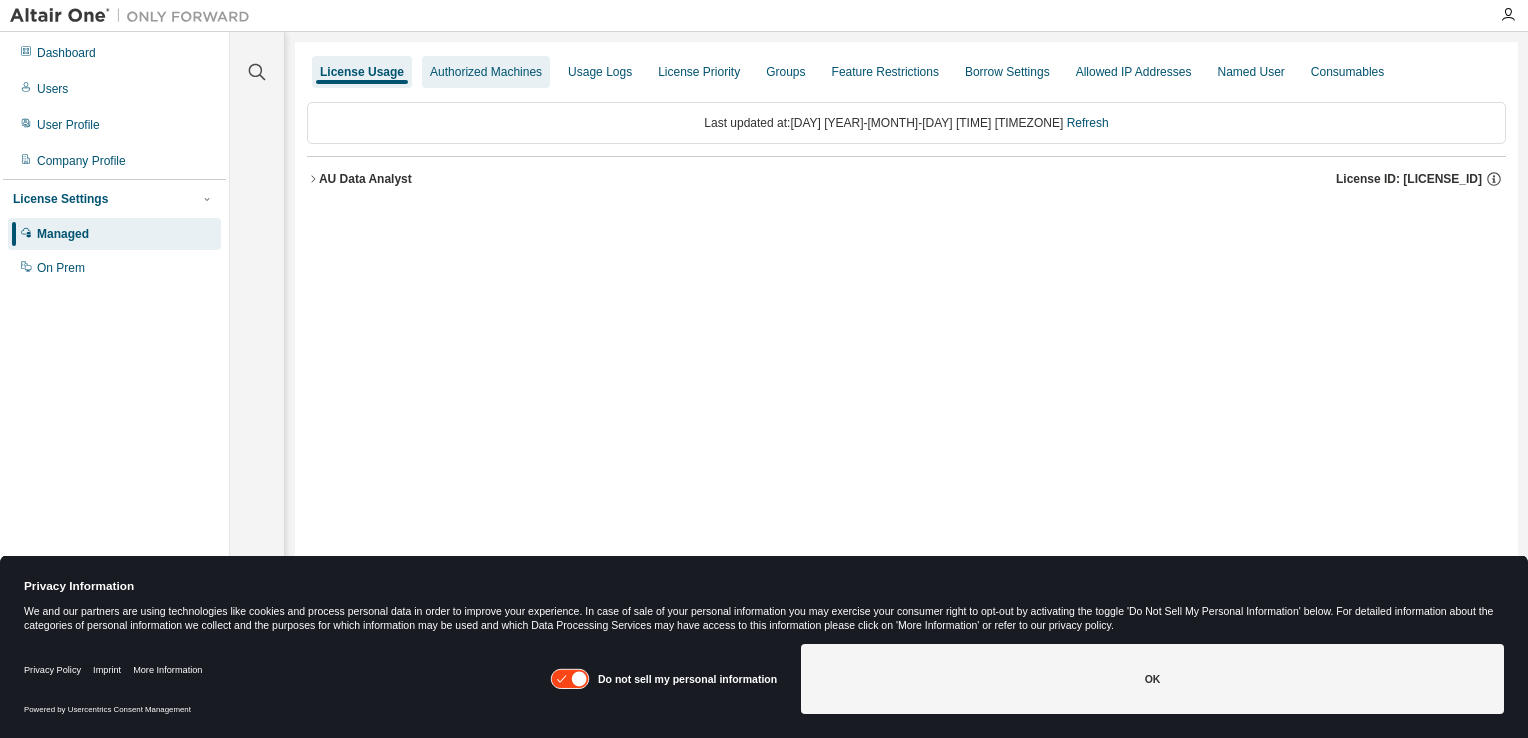 click on "Authorized Machines" at bounding box center (486, 72) 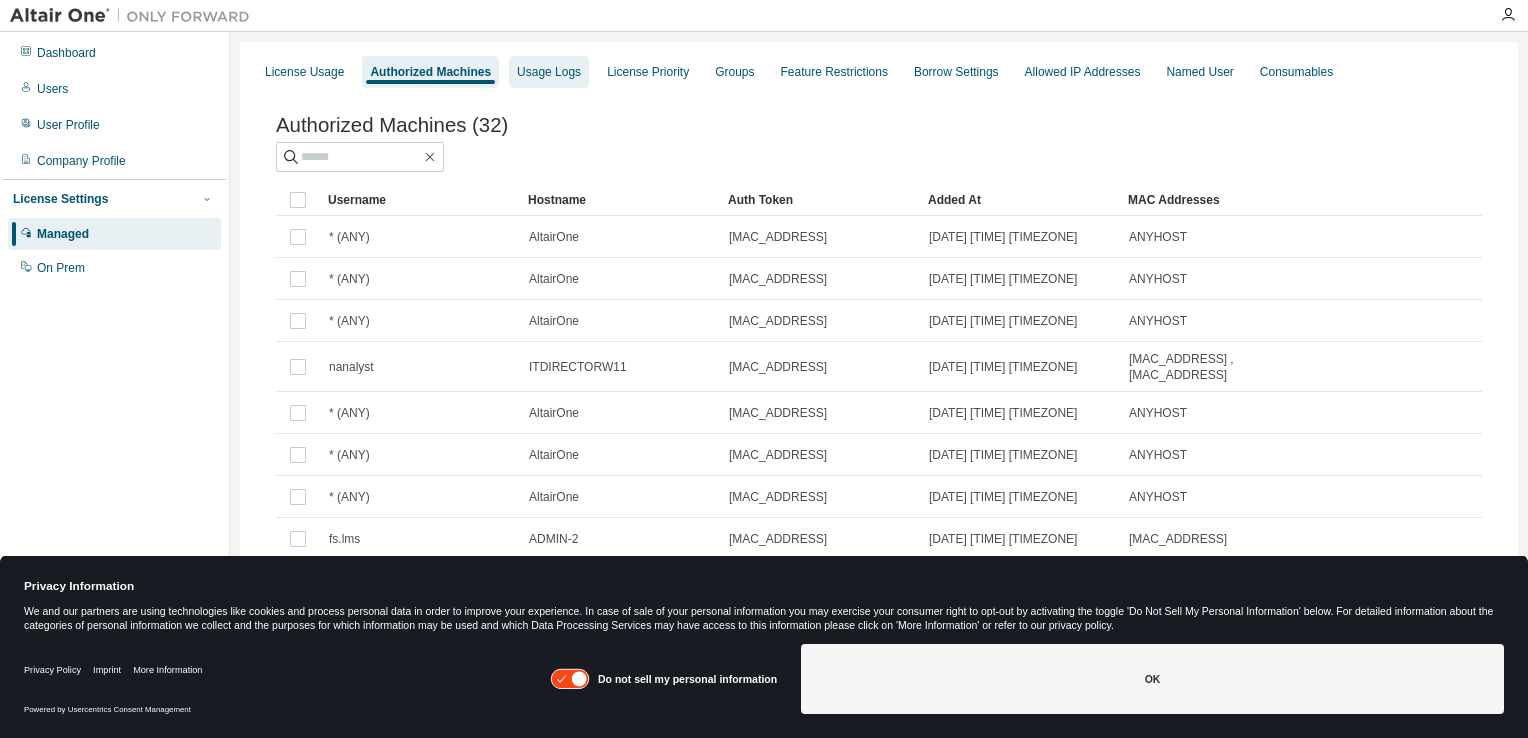 click on "Usage Logs" at bounding box center (549, 72) 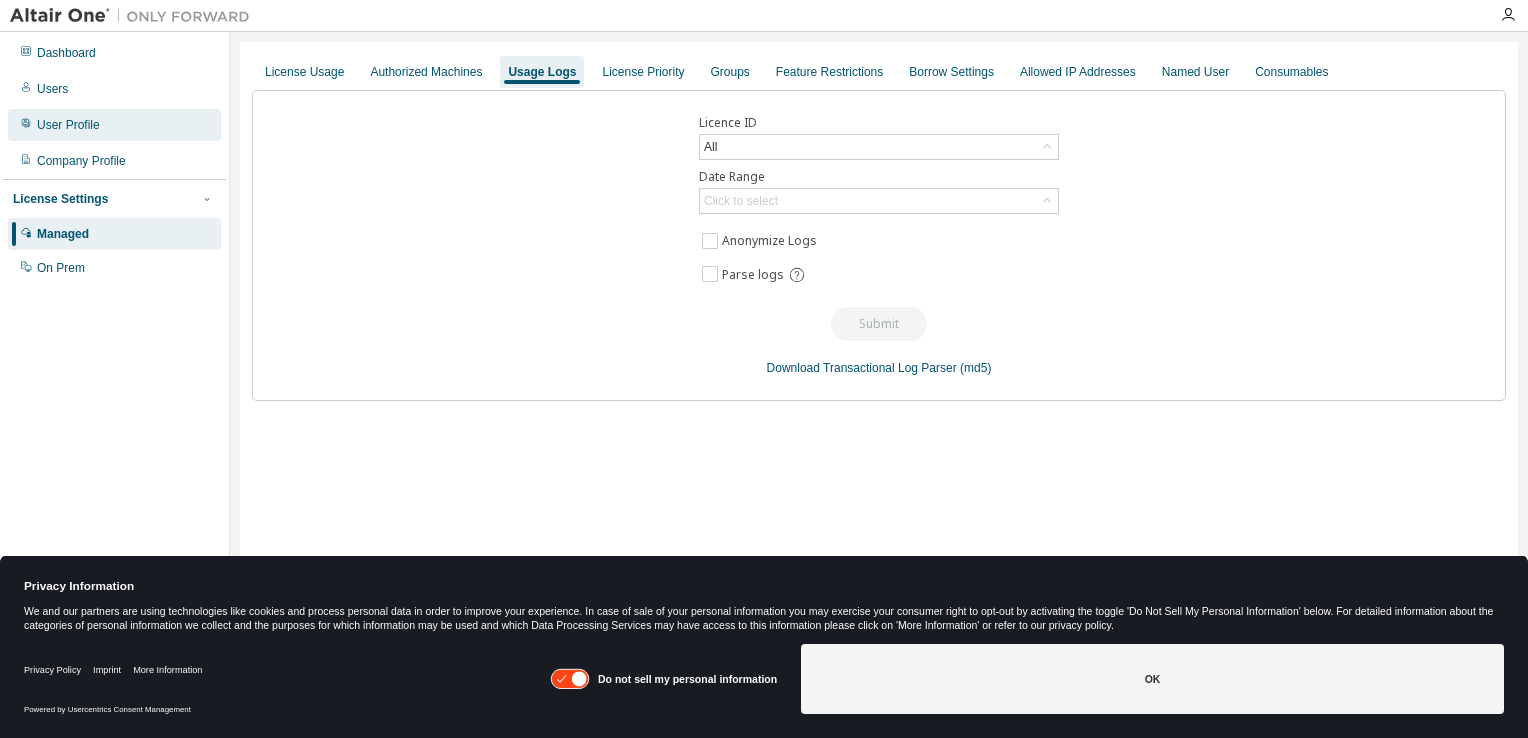 click on "User Profile" at bounding box center [68, 125] 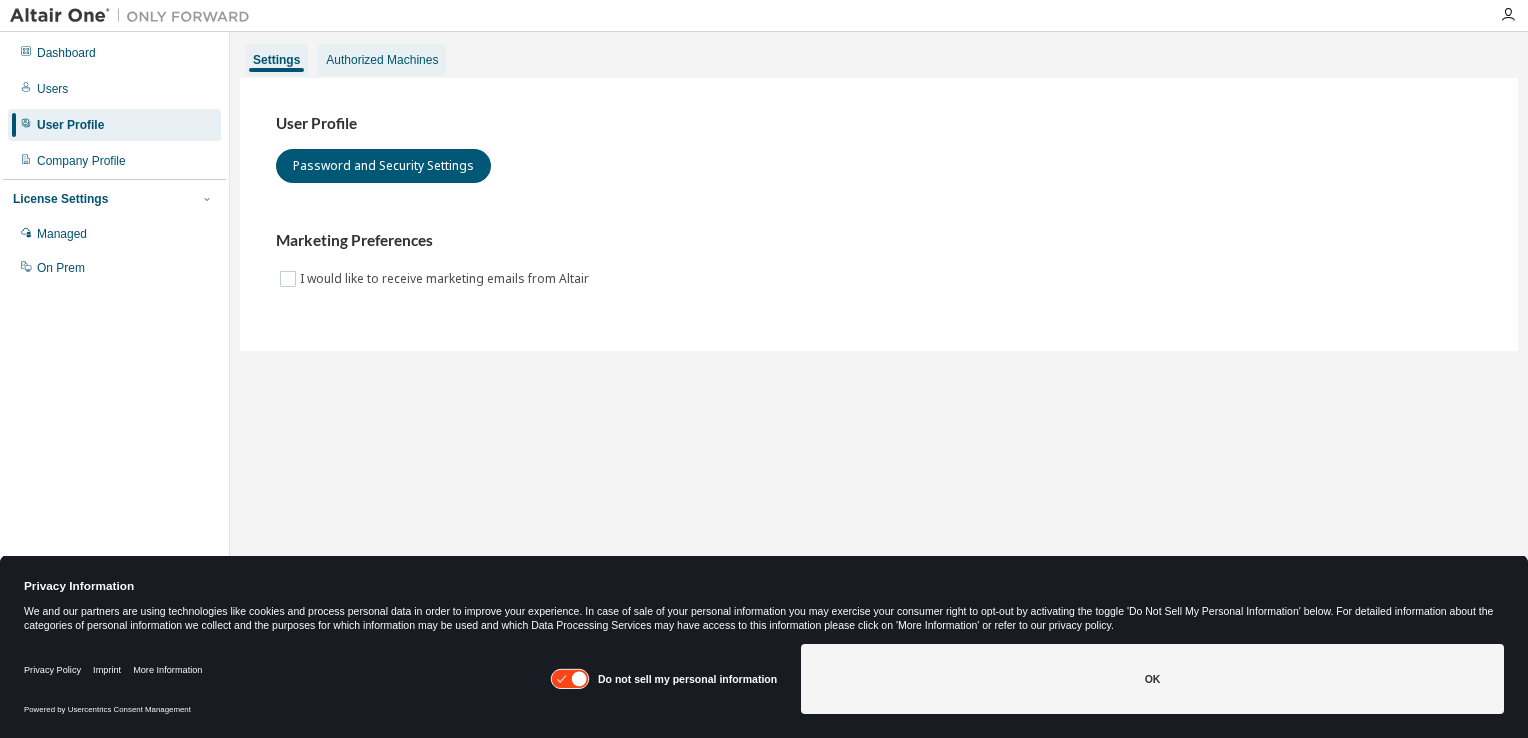 click on "Authorized Machines" at bounding box center (382, 60) 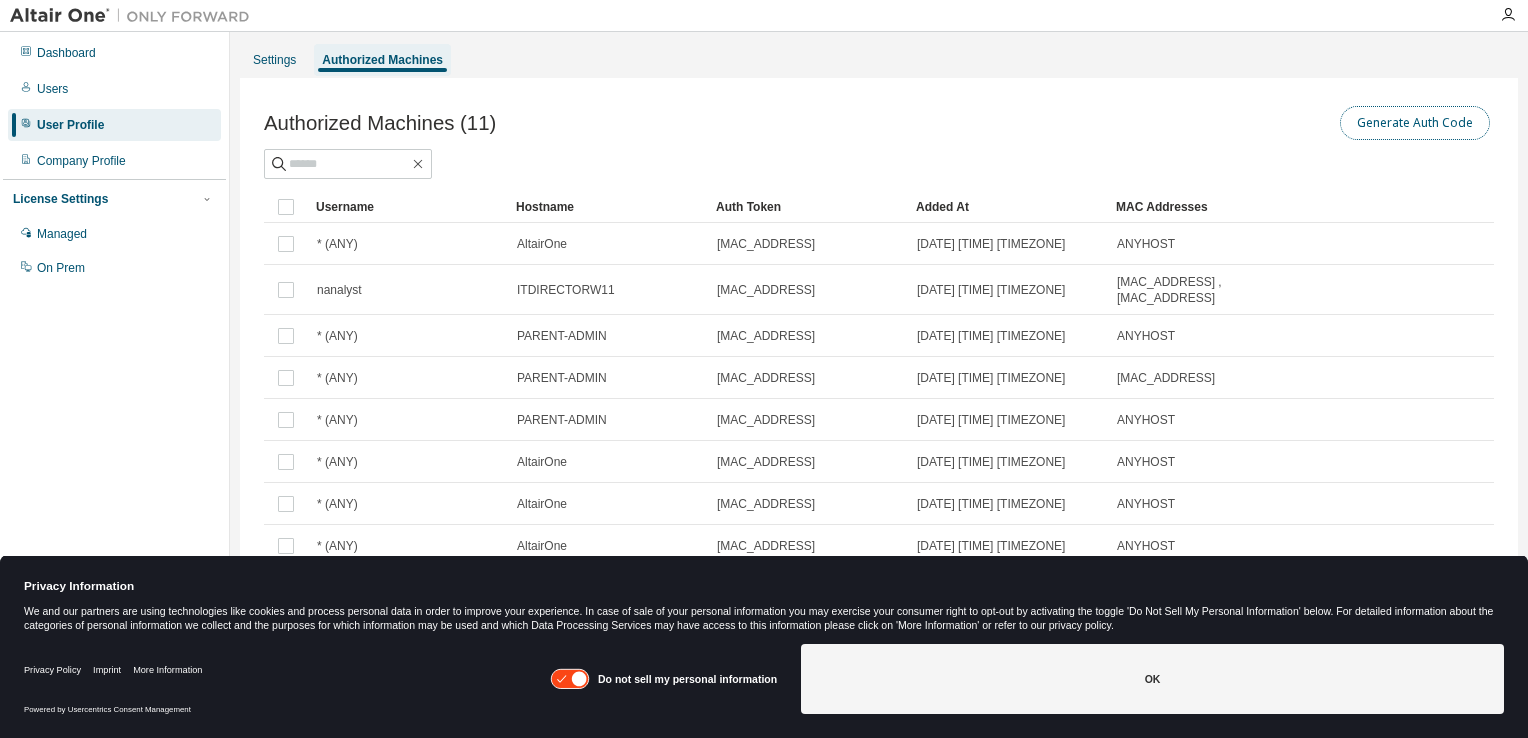click on "Generate Auth Code" at bounding box center (1415, 123) 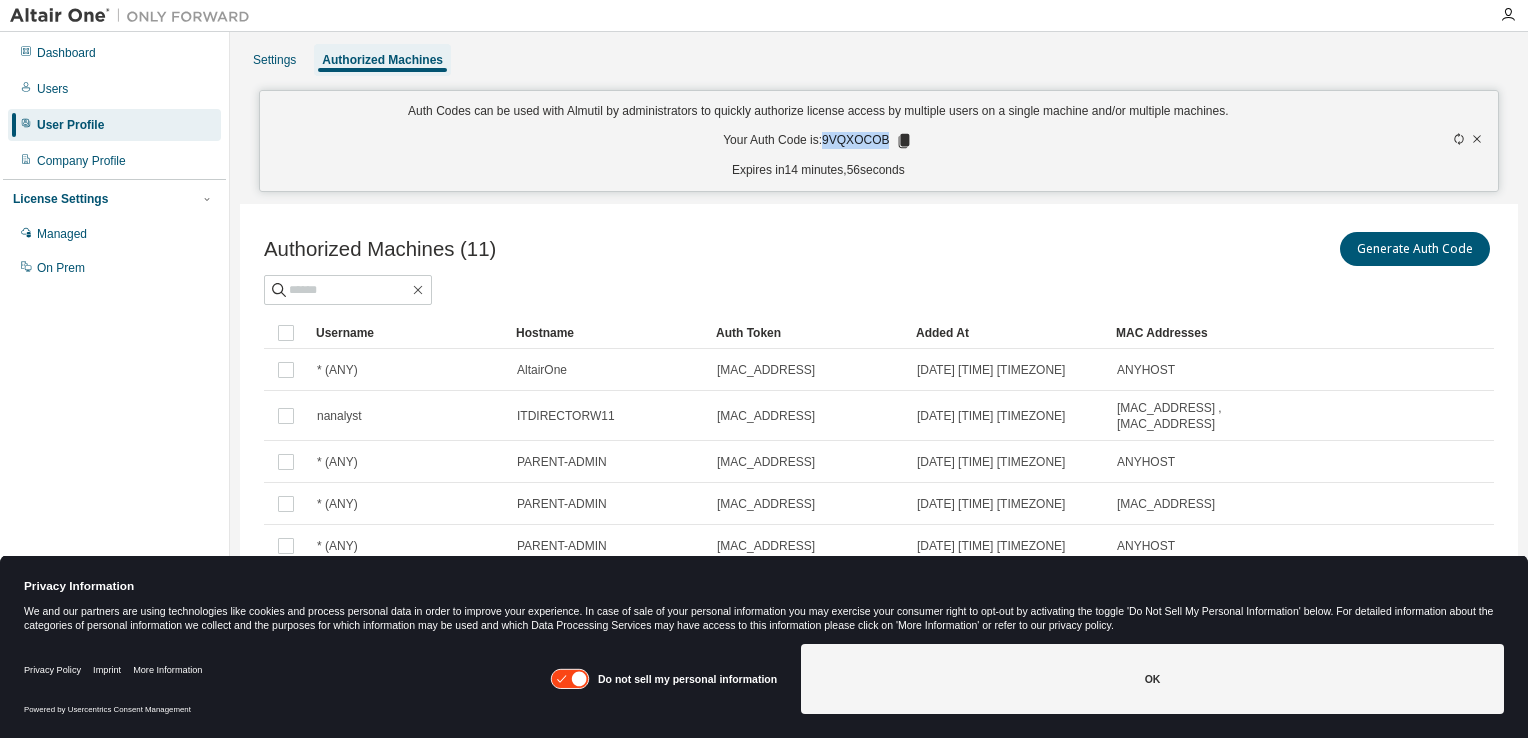 drag, startPoint x: 881, startPoint y: 142, endPoint x: 820, endPoint y: 139, distance: 61.073727 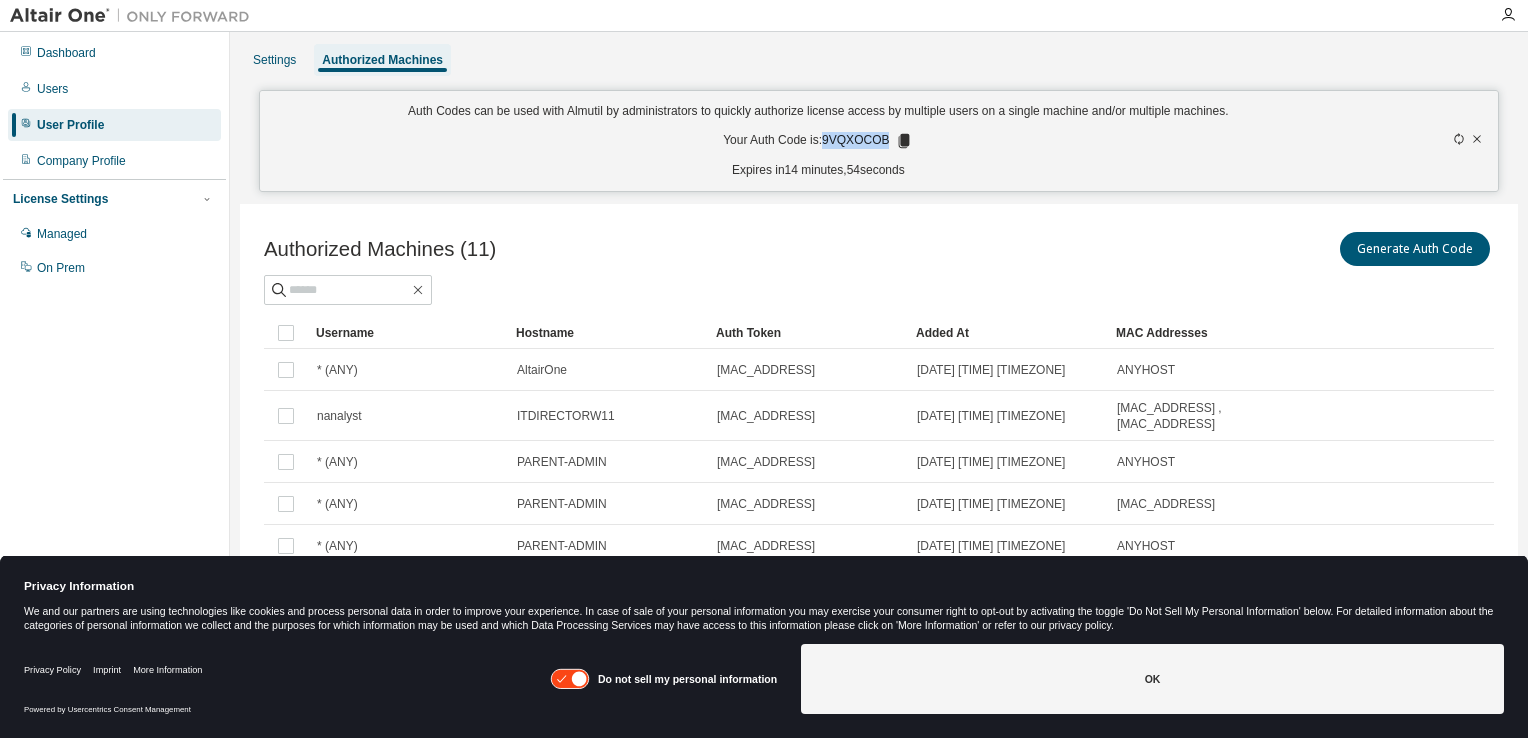 copy on "9VQXOCOB" 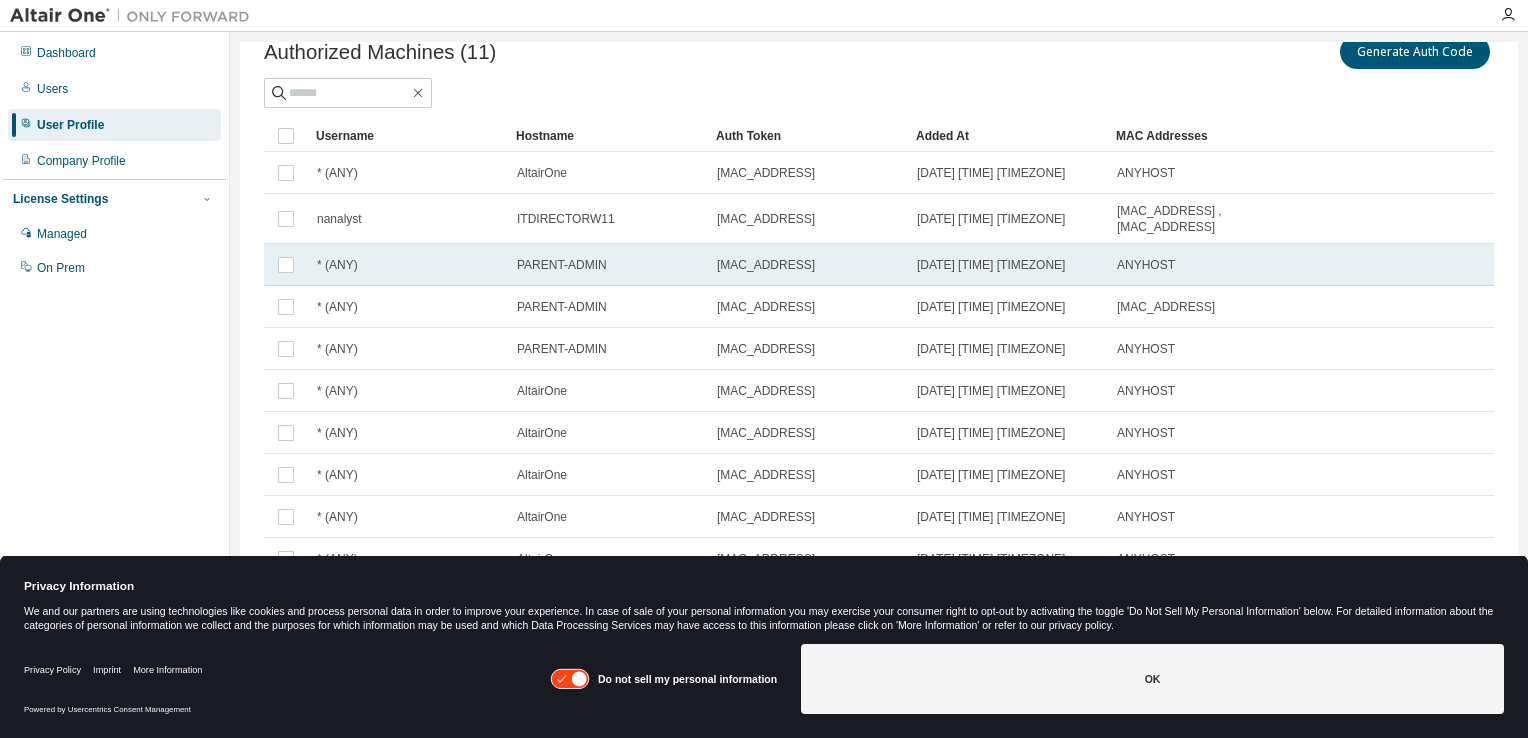 scroll, scrollTop: 0, scrollLeft: 0, axis: both 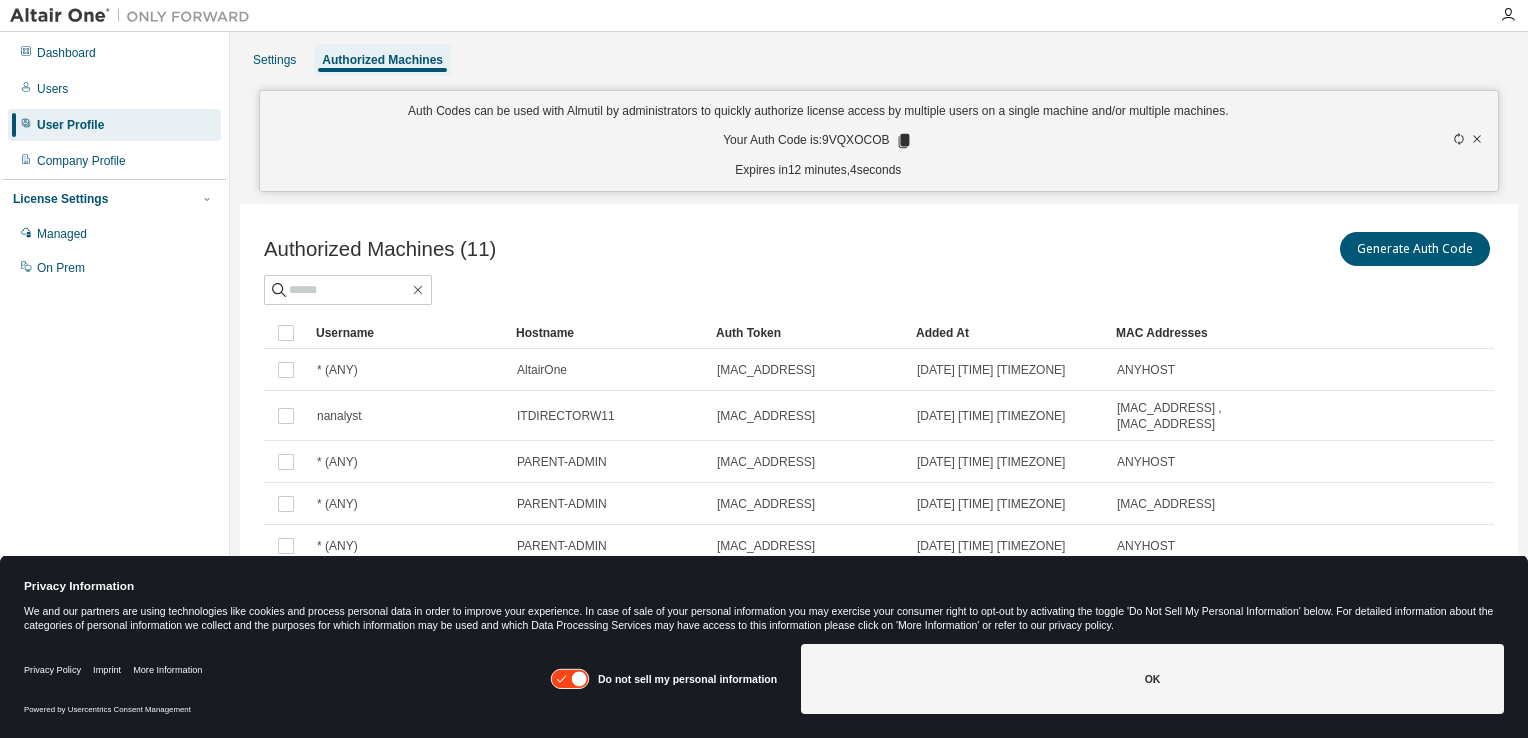 click on "Authorized Machines (11) Generate Auth Code" at bounding box center [879, 249] 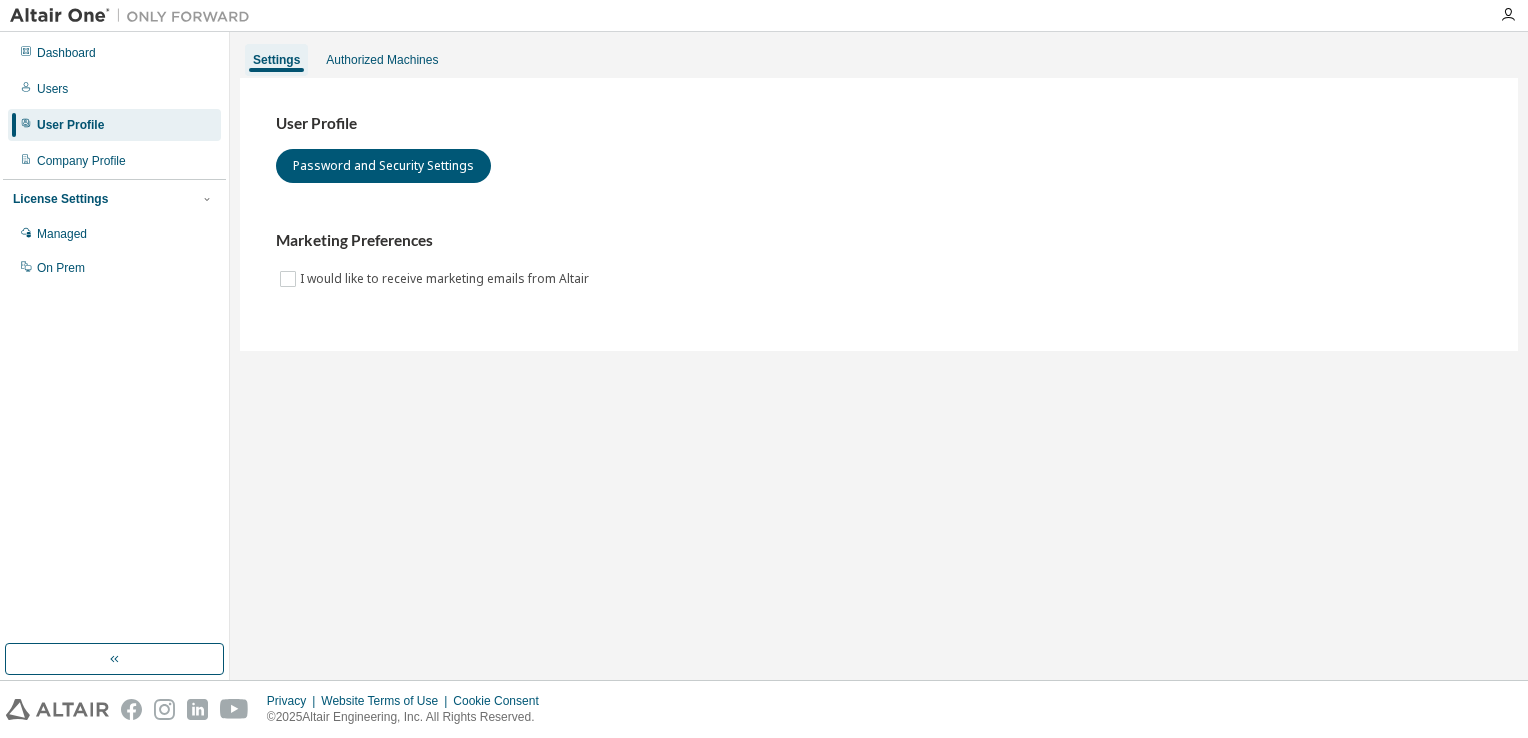 scroll, scrollTop: 0, scrollLeft: 0, axis: both 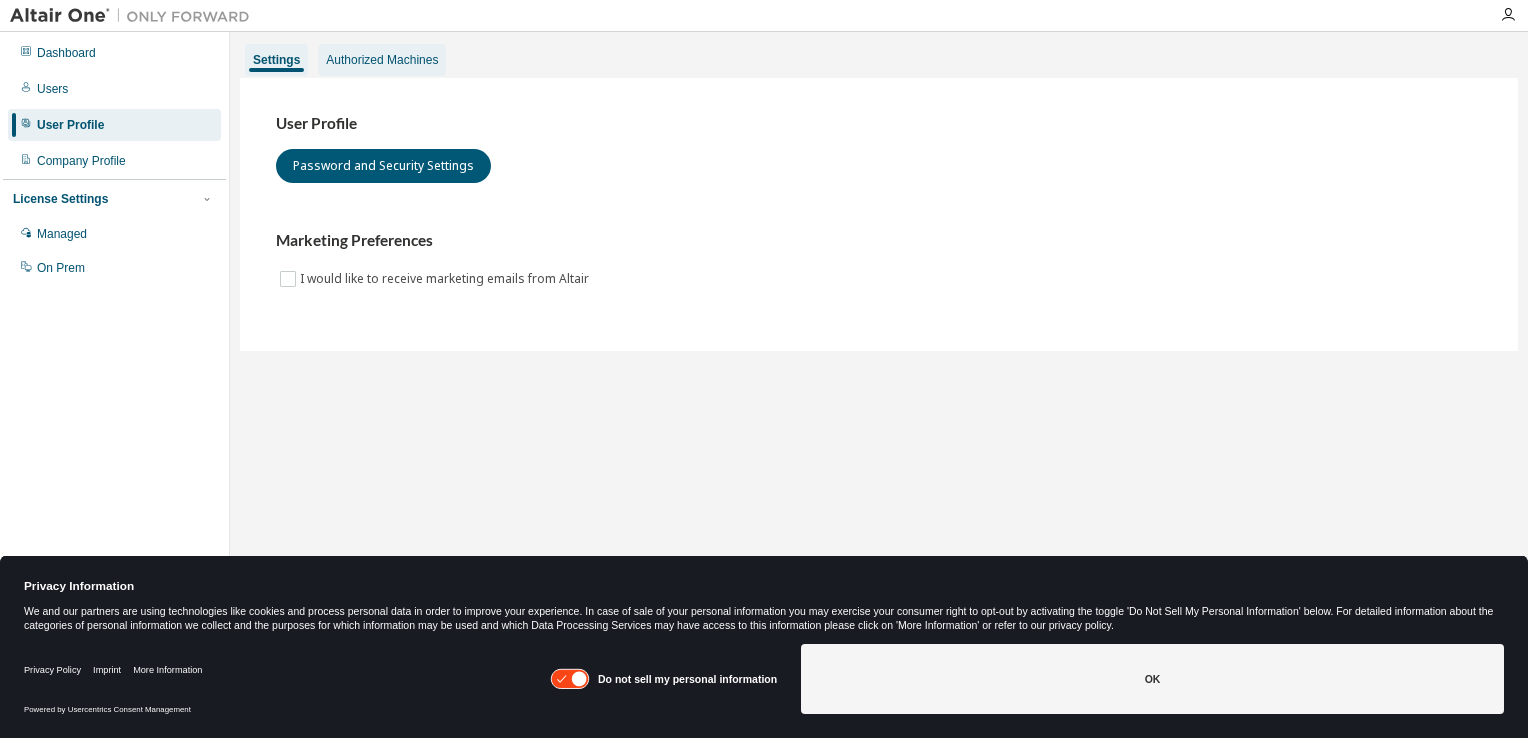 click on "Authorized Machines" at bounding box center (382, 60) 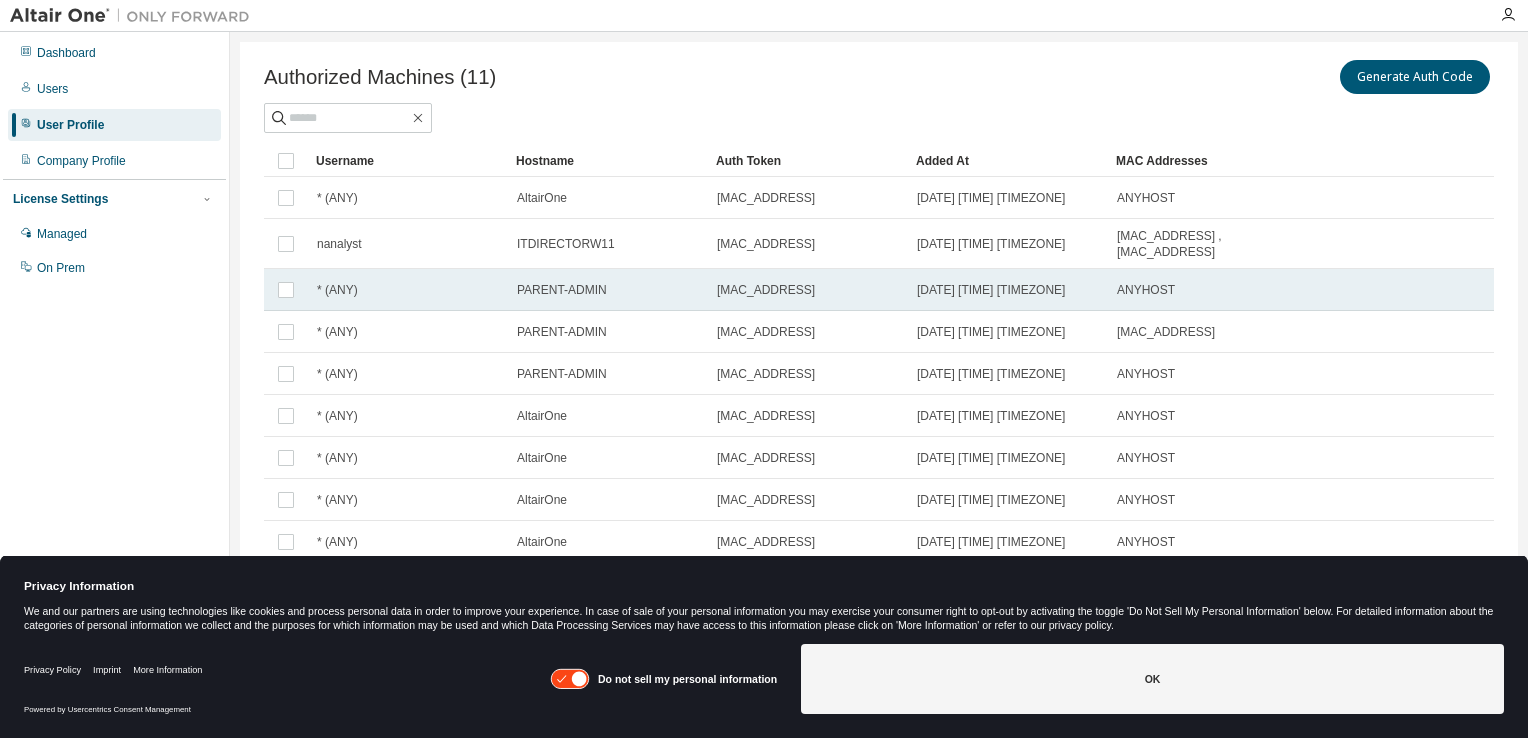 scroll, scrollTop: 72, scrollLeft: 0, axis: vertical 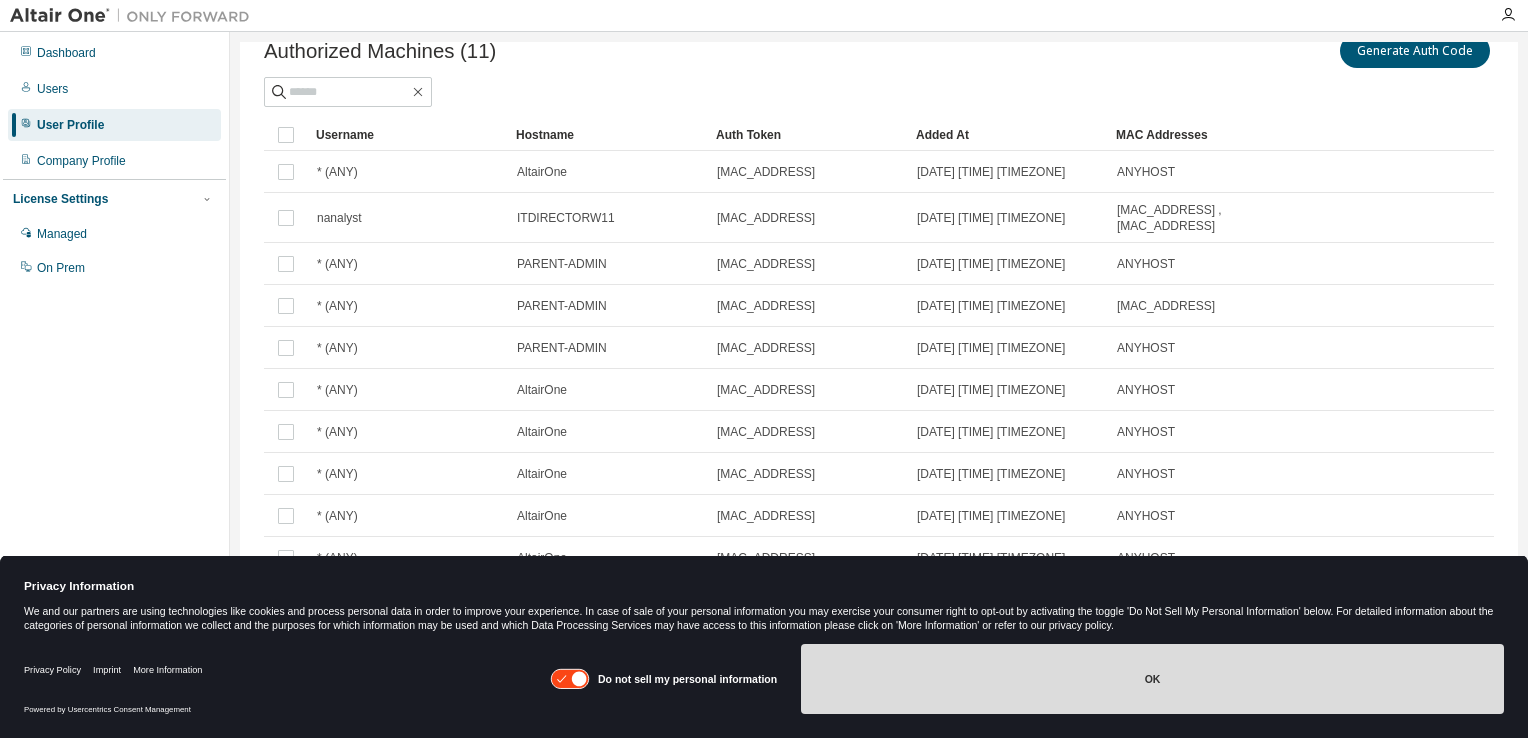 click on "OK" at bounding box center (1152, 679) 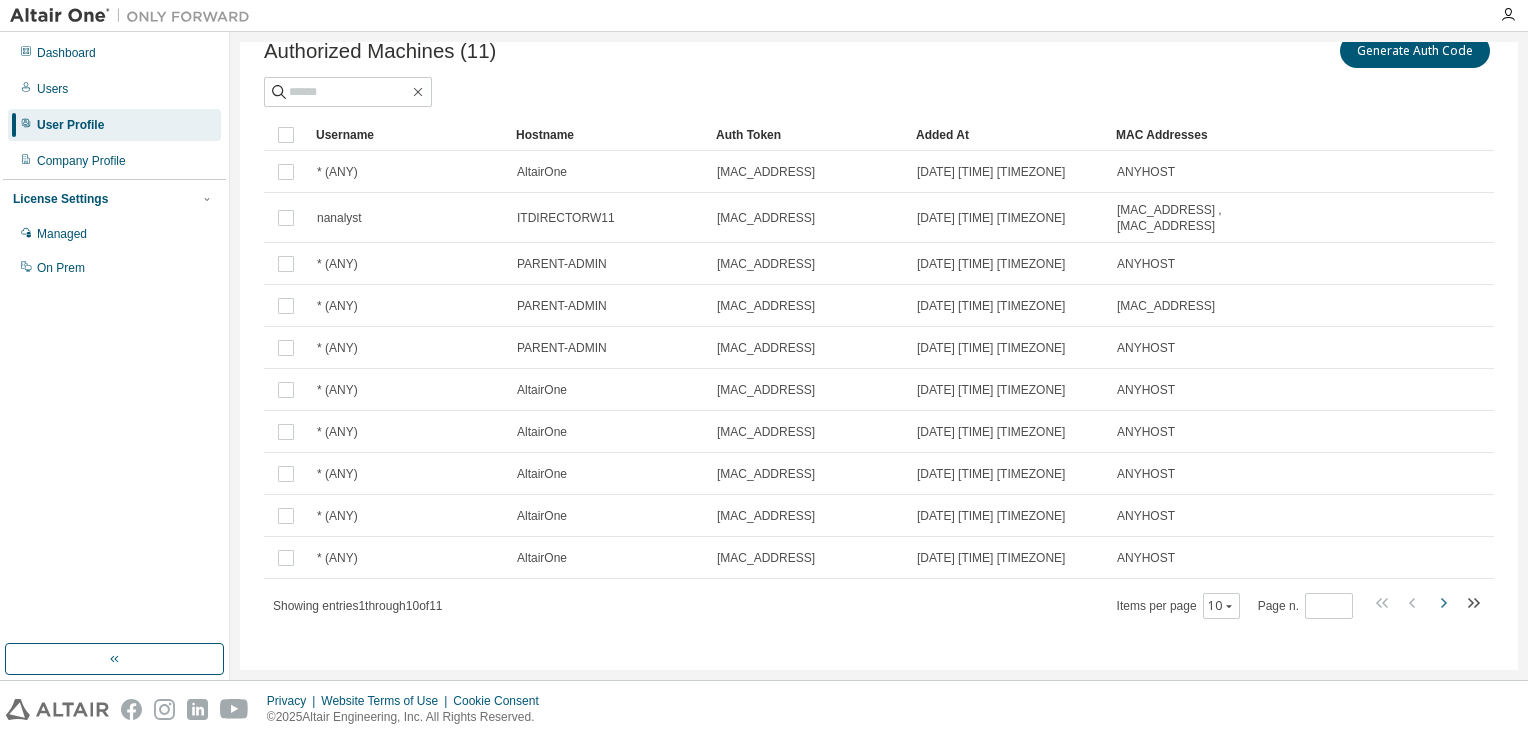 click 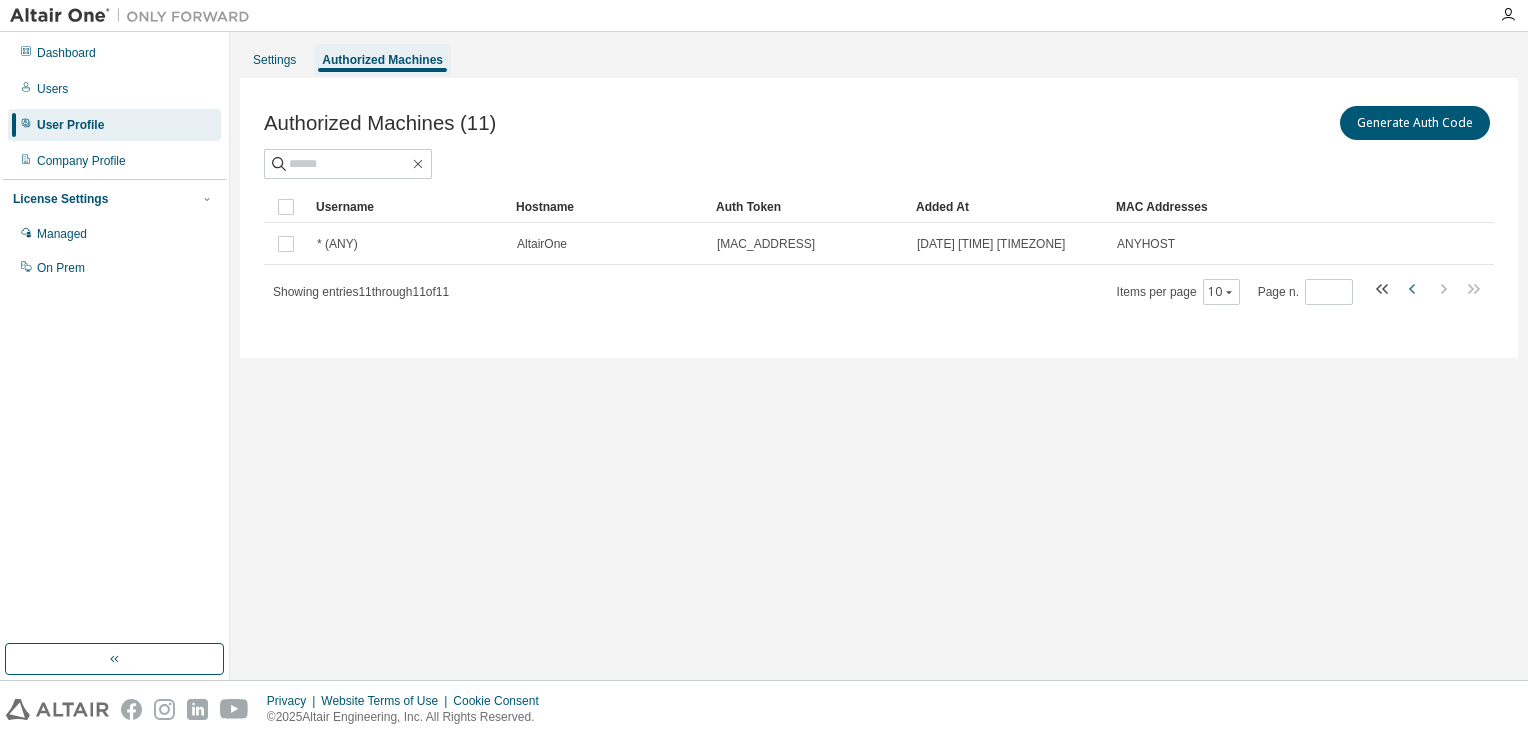 click 